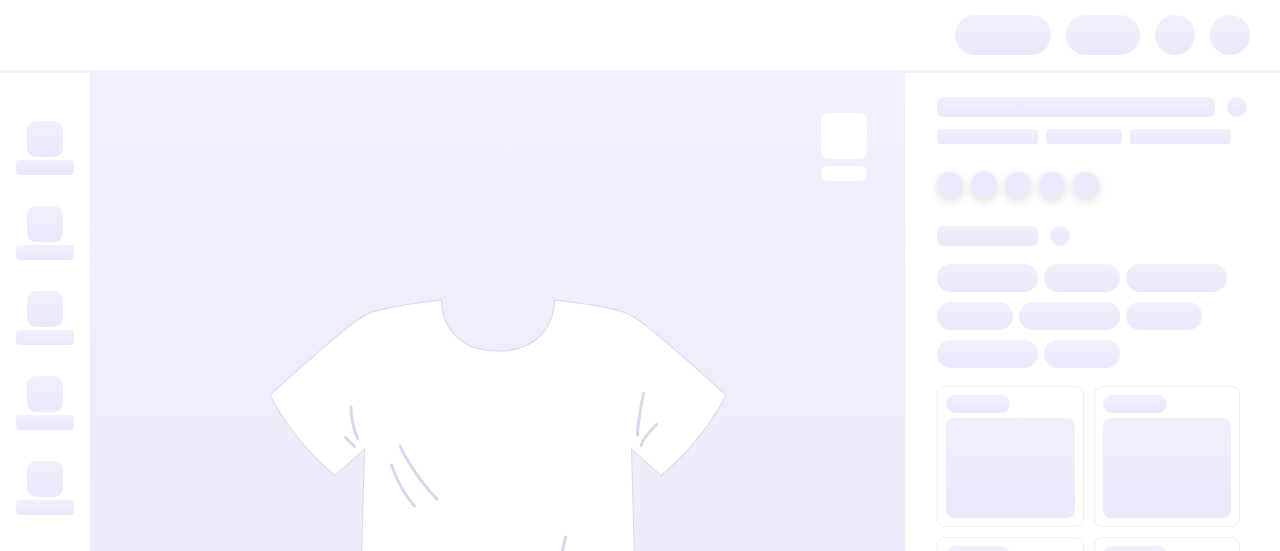 scroll, scrollTop: 0, scrollLeft: 0, axis: both 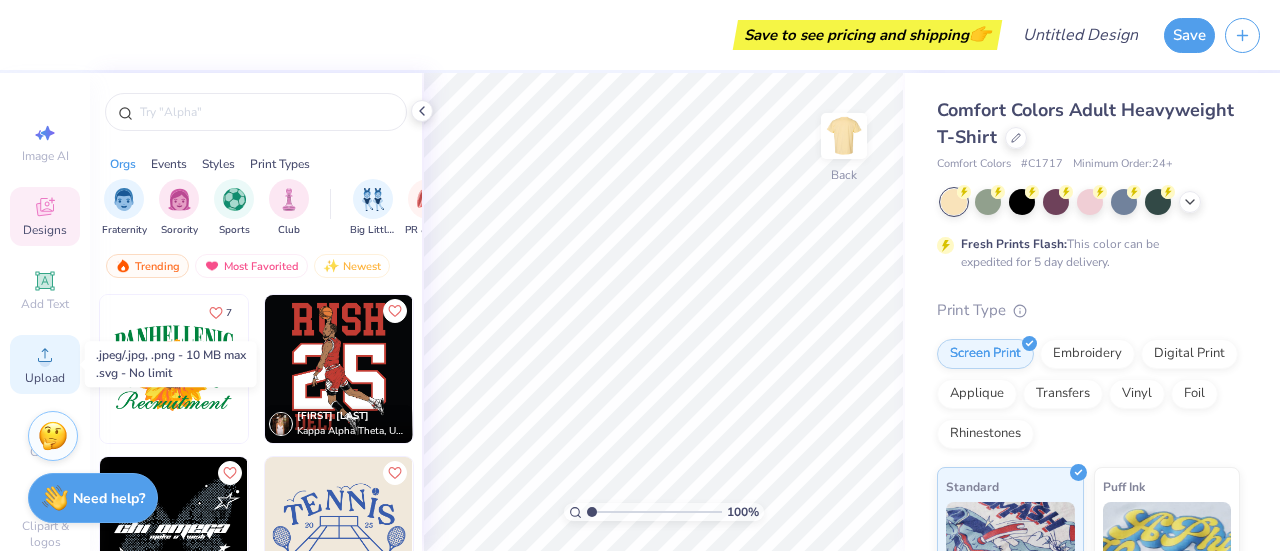 click 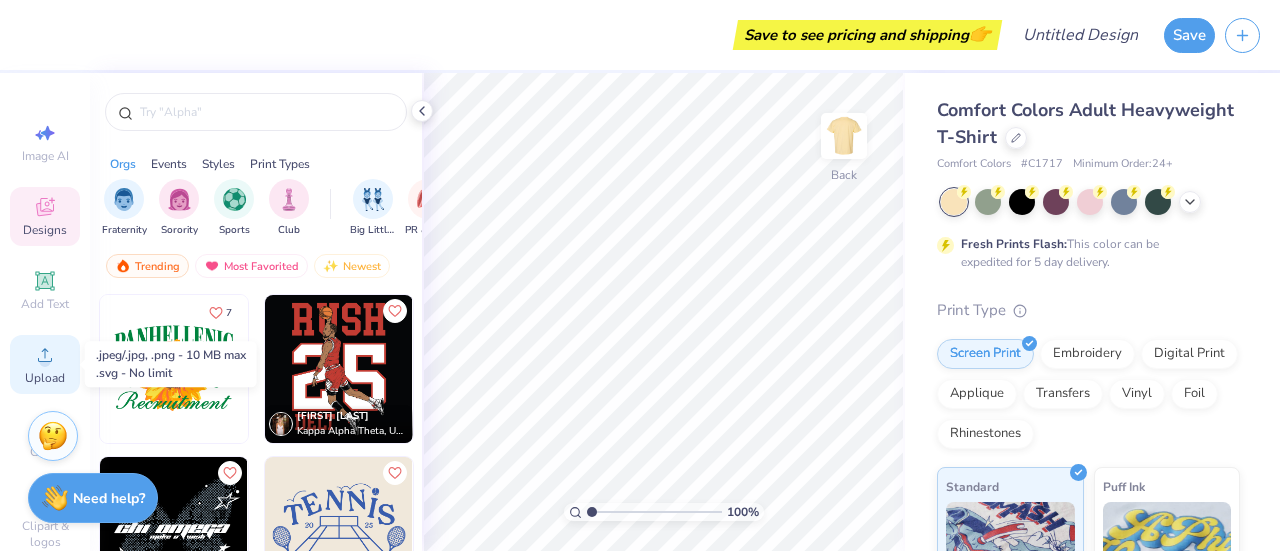click 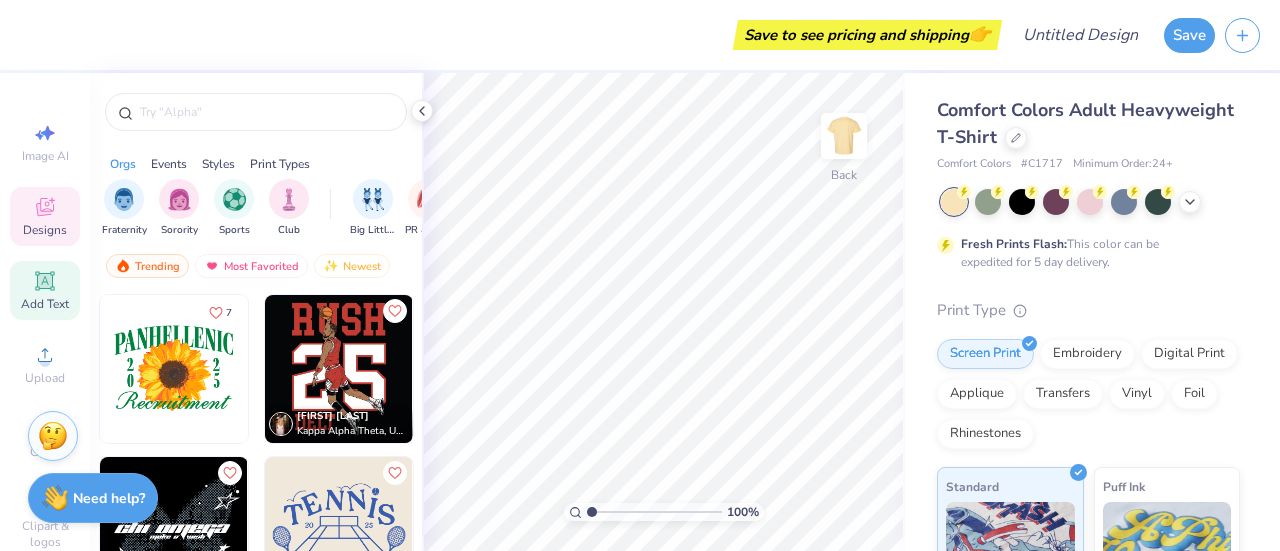 click 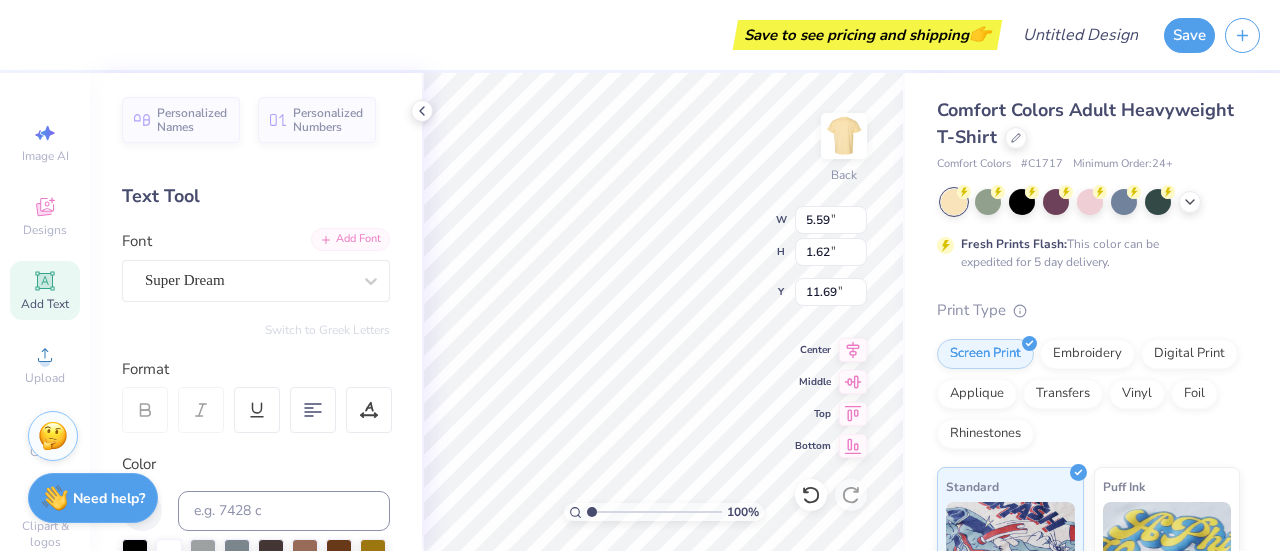 click on "Add Font" at bounding box center [350, 239] 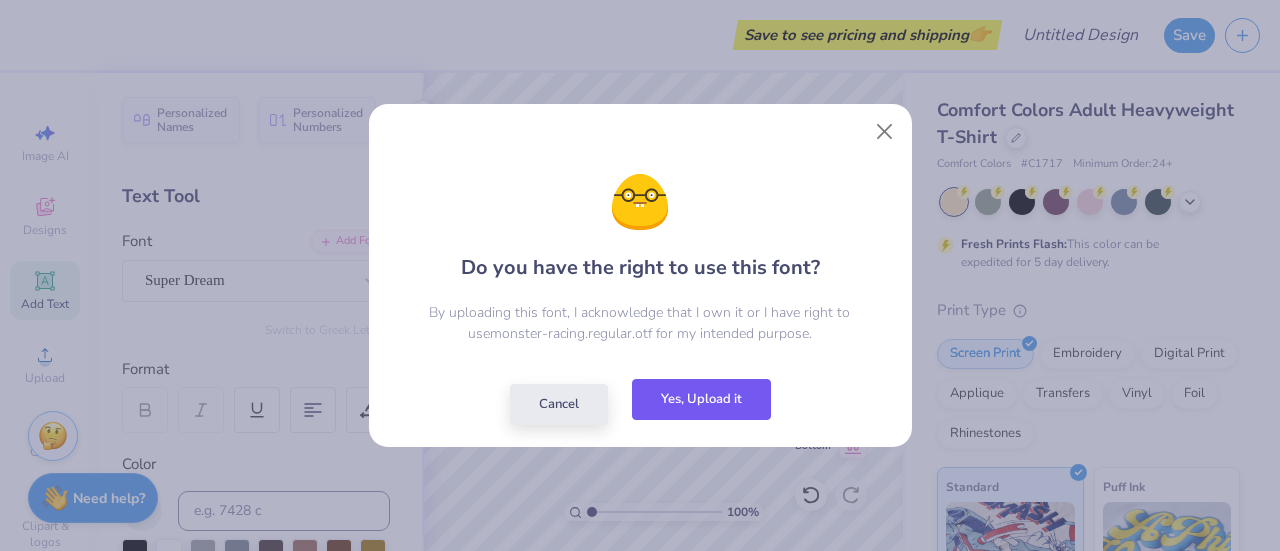 click on "Yes, Upload it" at bounding box center (701, 399) 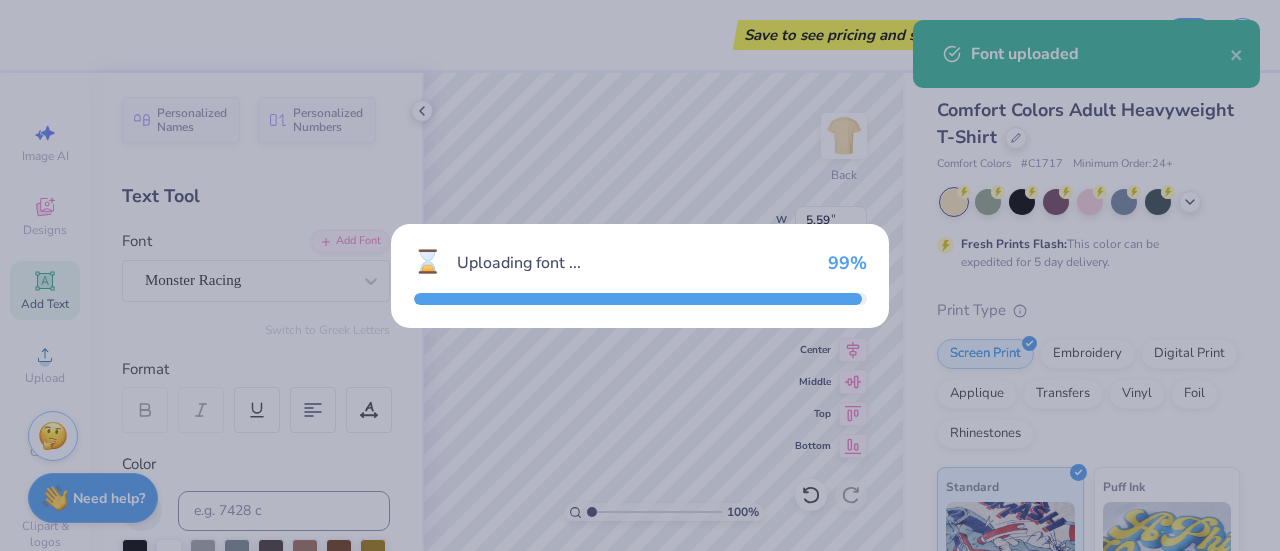 type on "8.55" 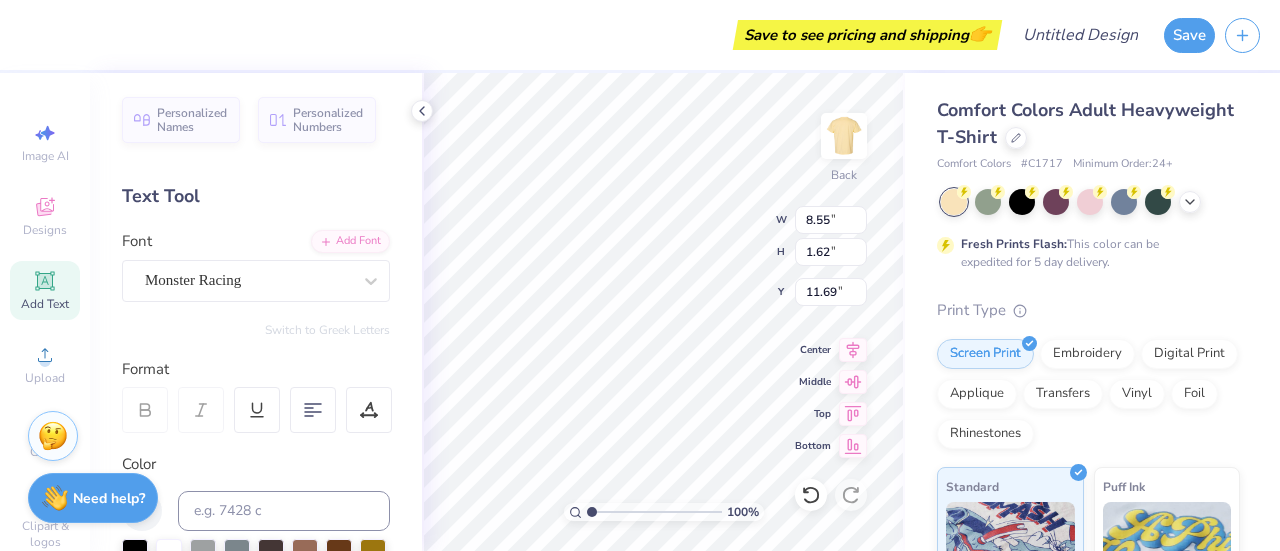 scroll, scrollTop: 16, scrollLeft: 2, axis: both 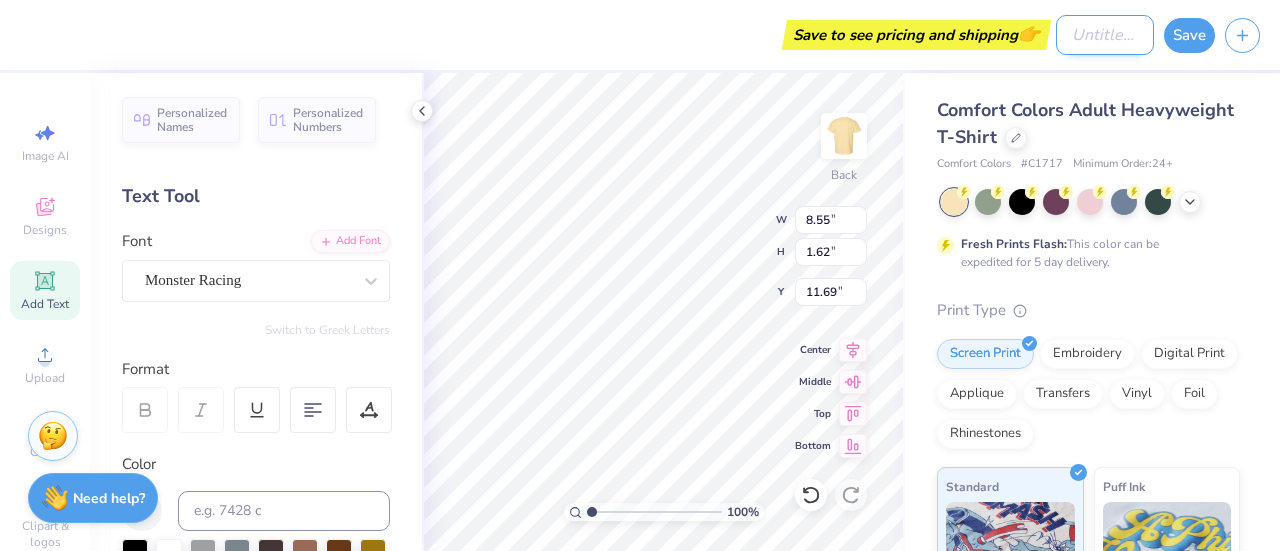 click on "Design Title" at bounding box center (1105, 35) 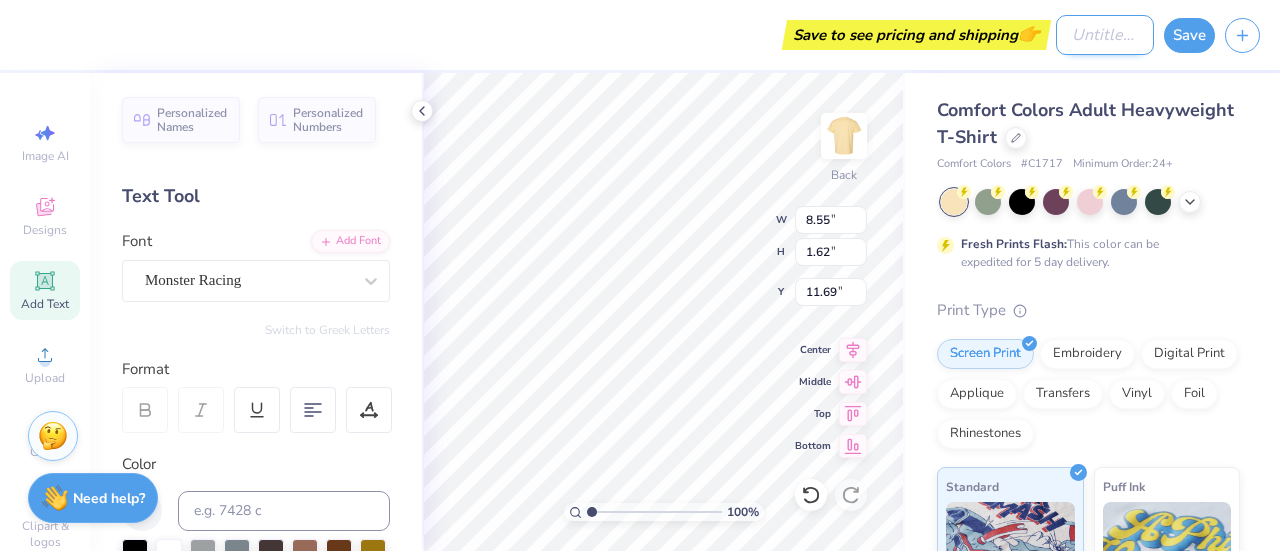 type on "9.14" 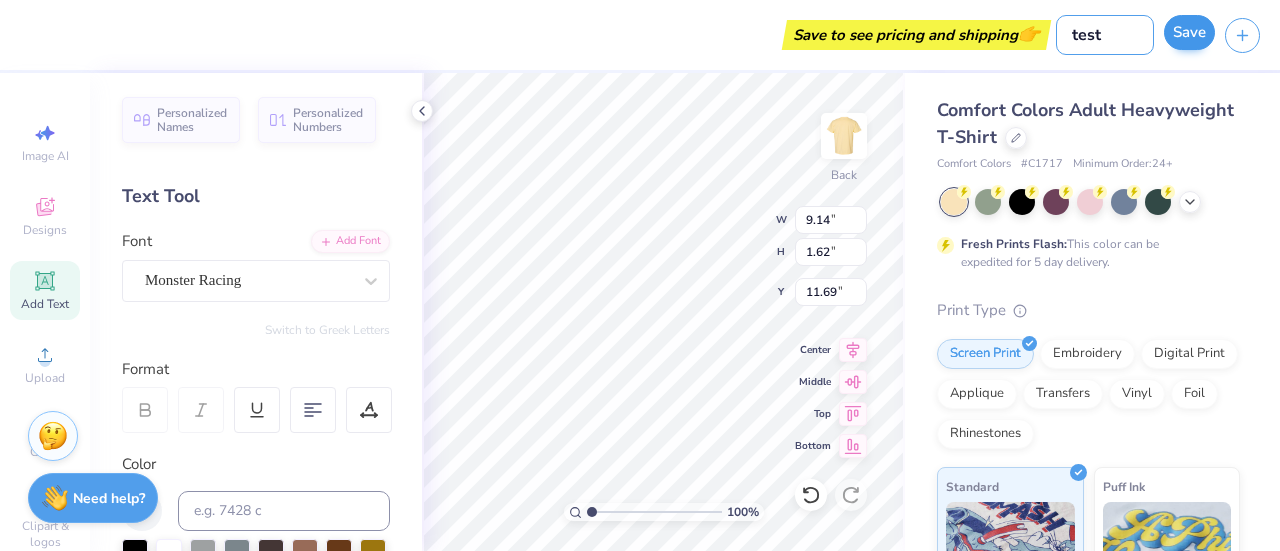 type on "test" 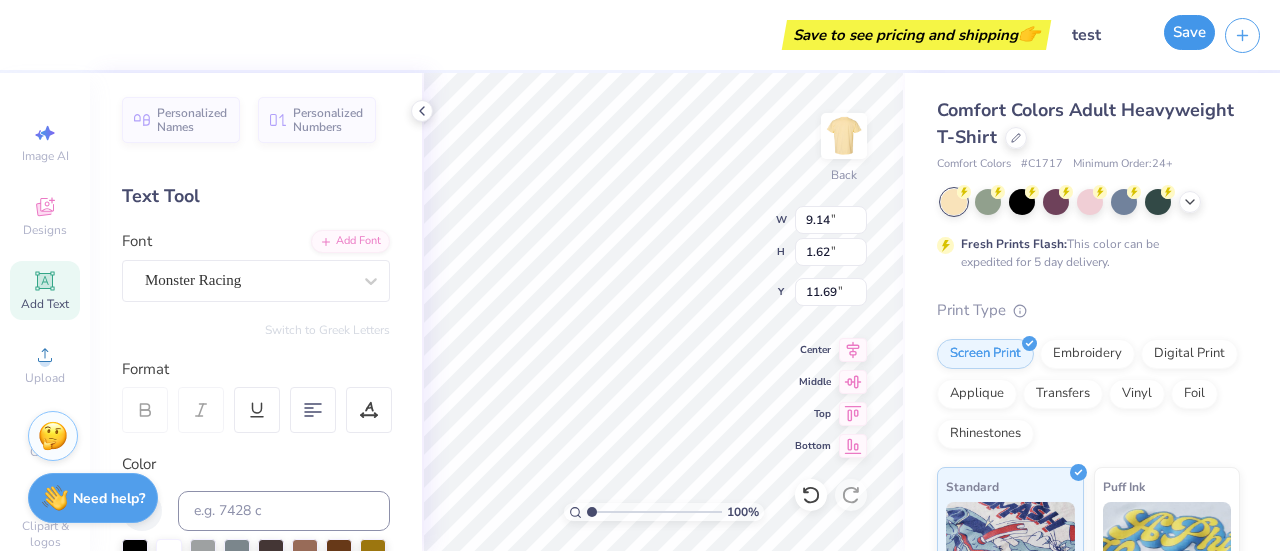 click on "Save" at bounding box center [1189, 32] 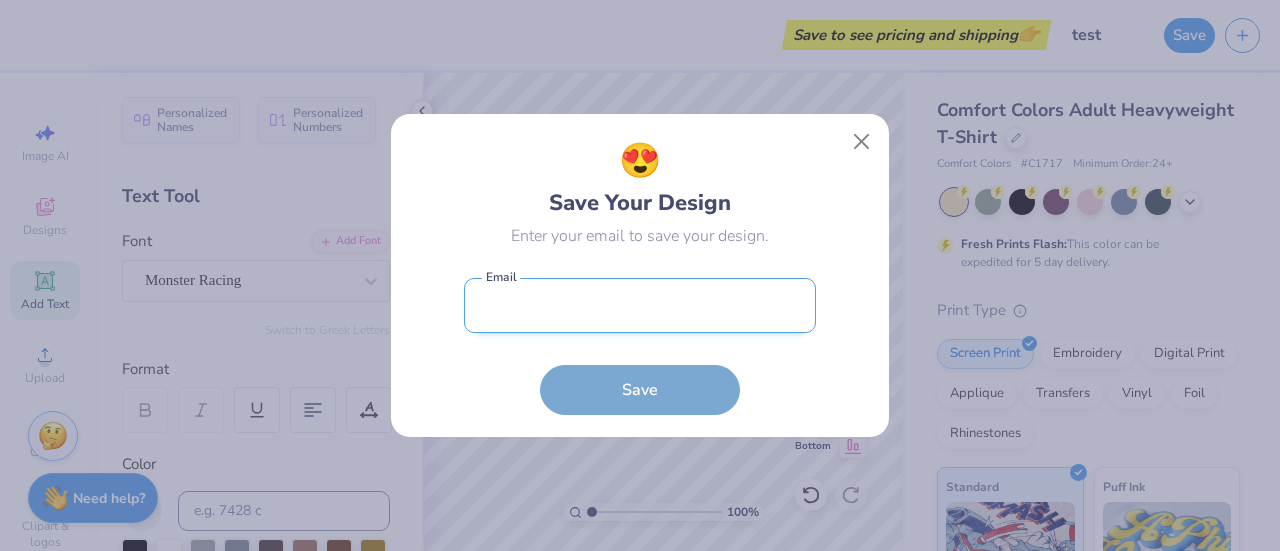 click at bounding box center (640, 305) 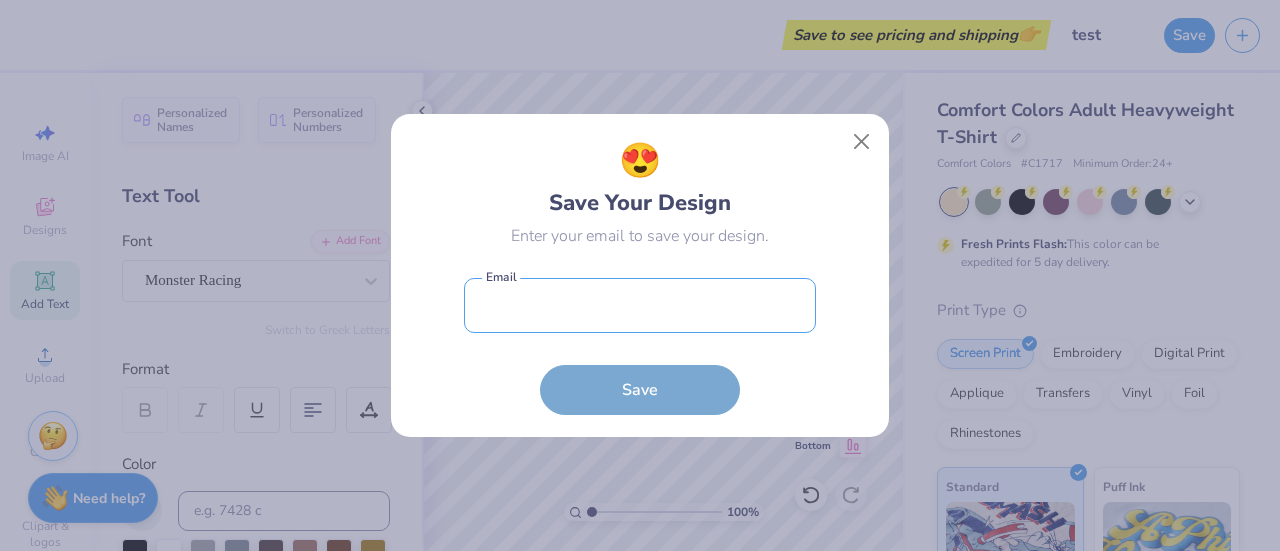 type on "[EMAIL]" 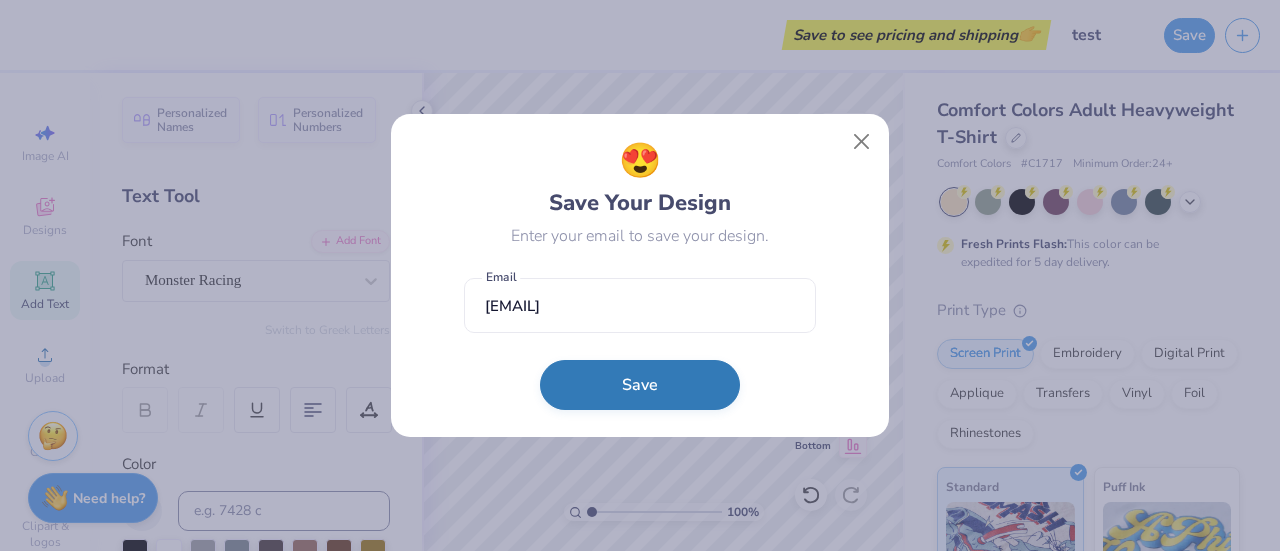 click on "Save" at bounding box center [640, 385] 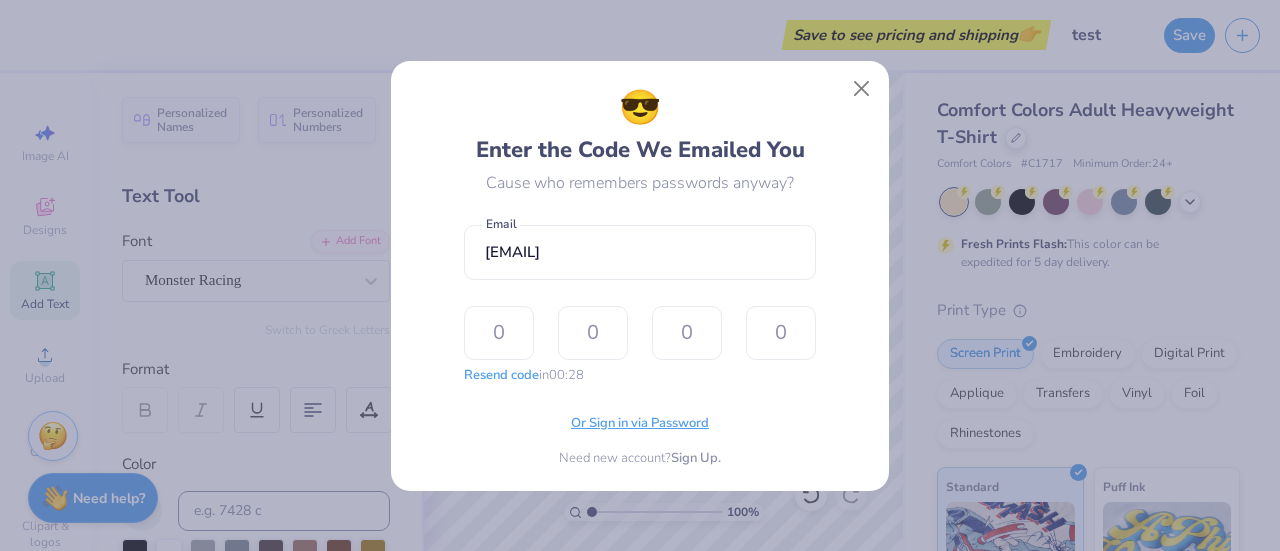 click on "Or Sign in via Password" at bounding box center [640, 424] 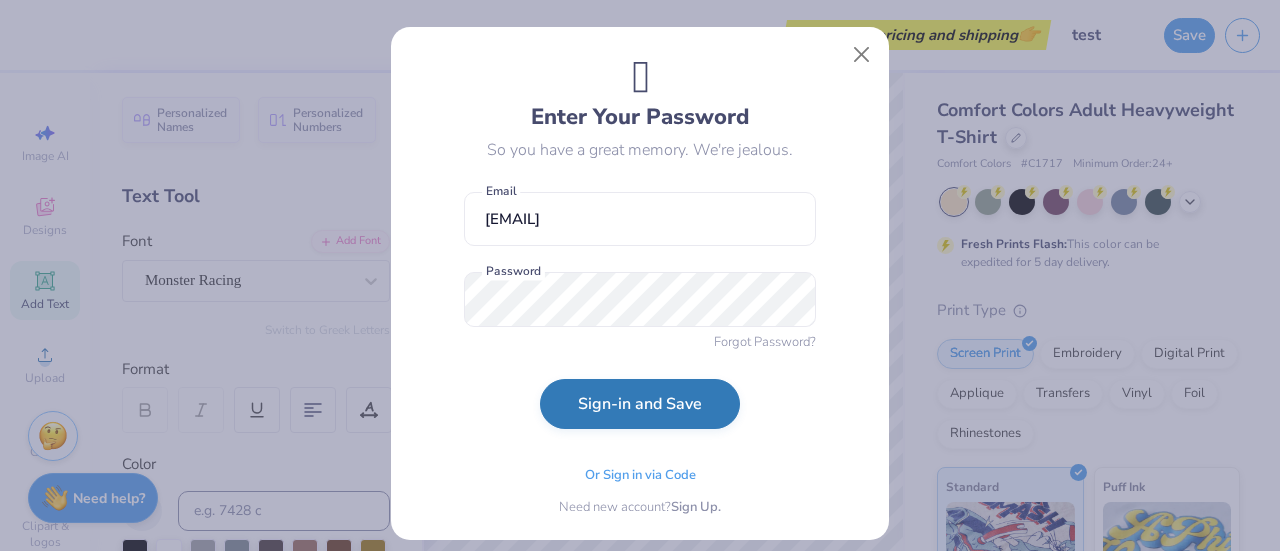 click on "Sign-in and Save" at bounding box center [640, 404] 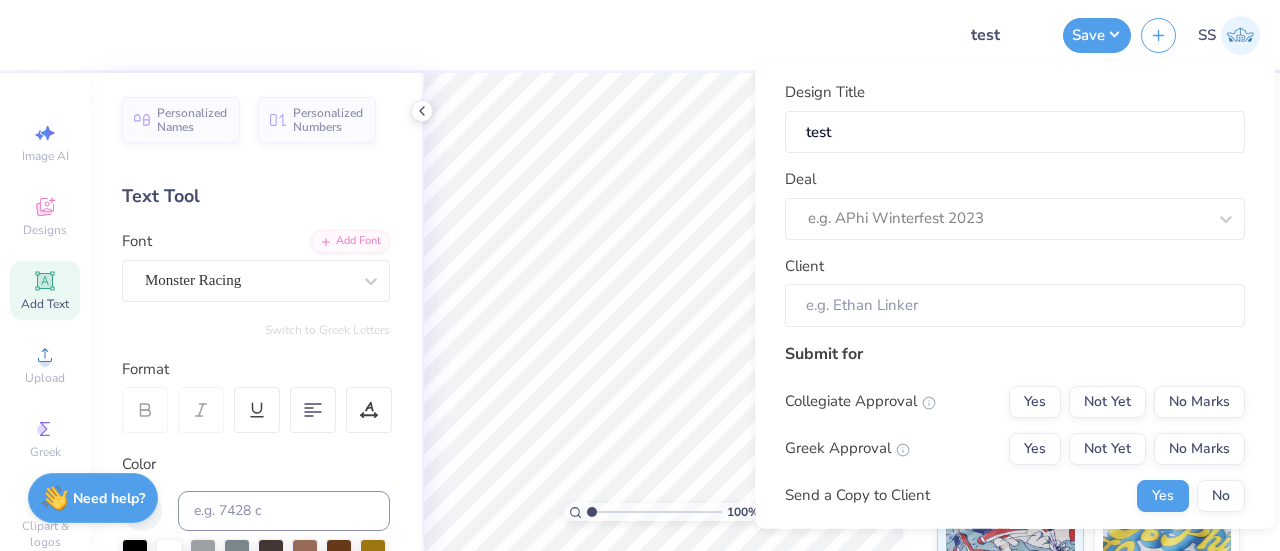 type on "$29.11" 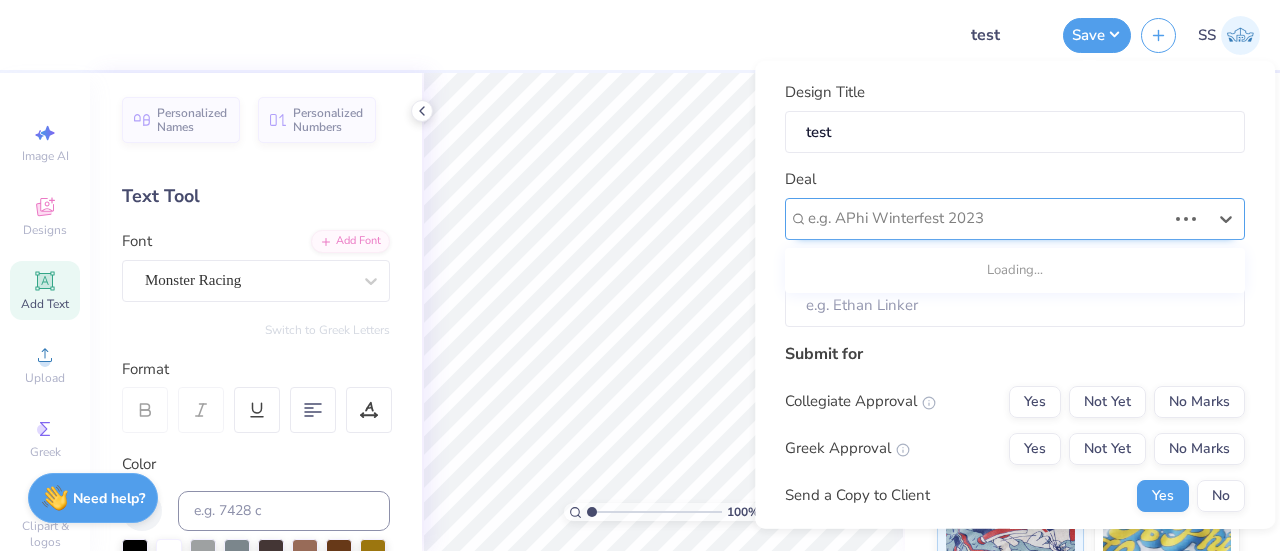 click at bounding box center (987, 218) 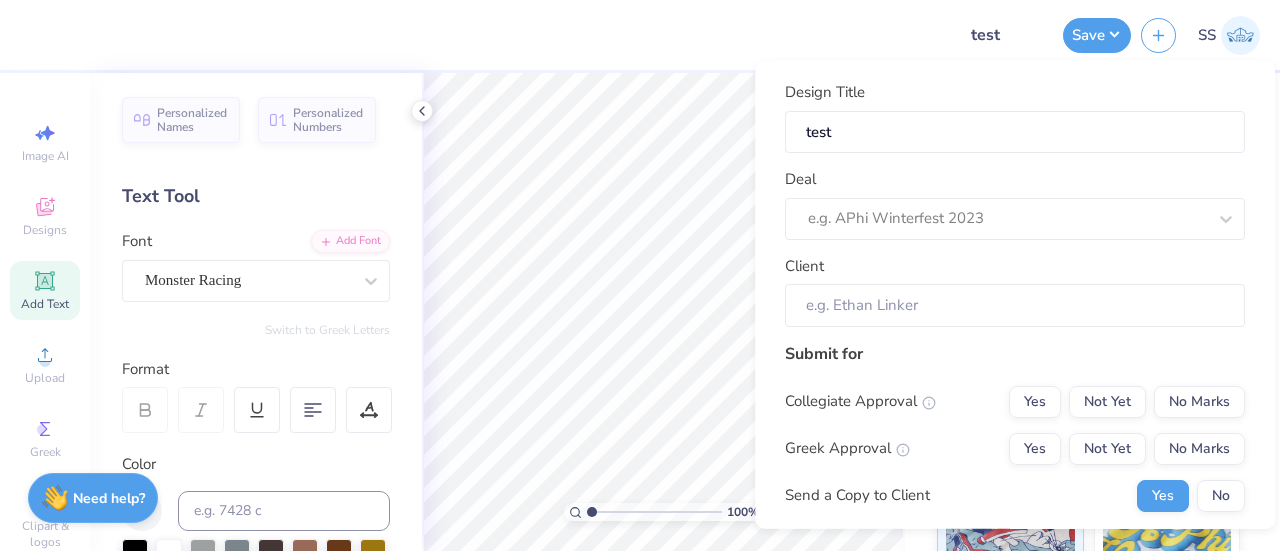 click on "Deal e.g. APhi Winterfest 2023" at bounding box center [1015, 204] 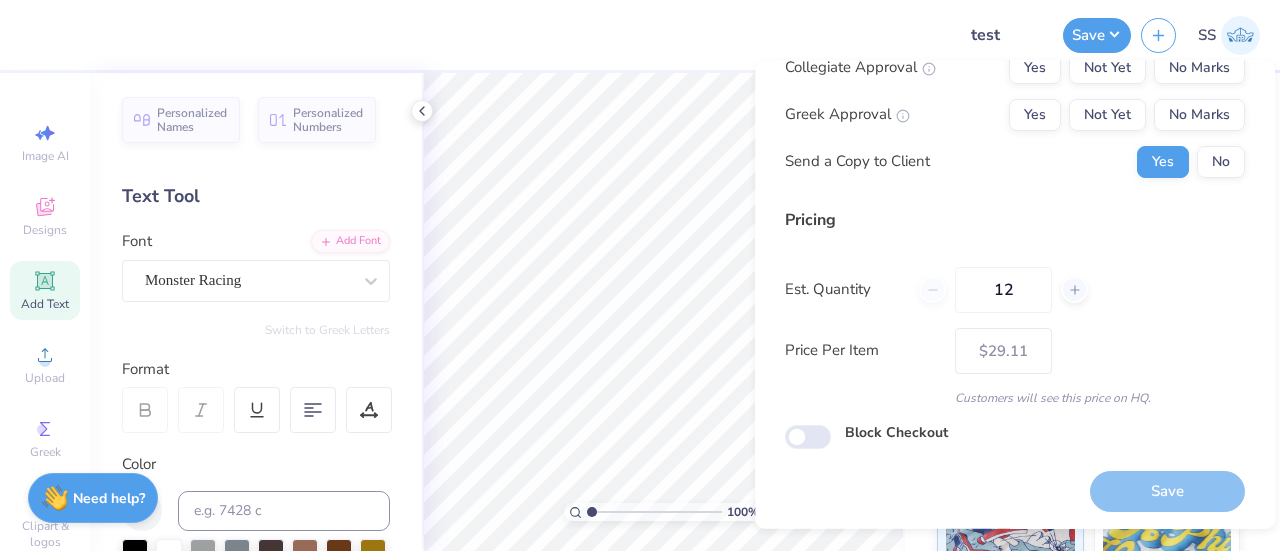 scroll, scrollTop: 232, scrollLeft: 0, axis: vertical 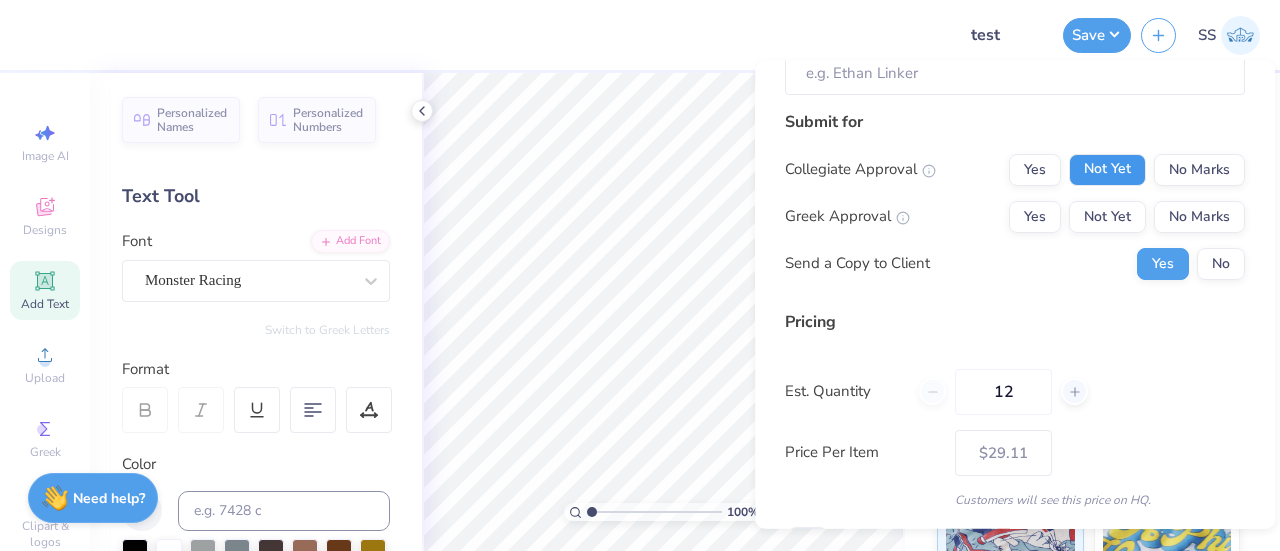 click on "Not Yet" at bounding box center (1107, 169) 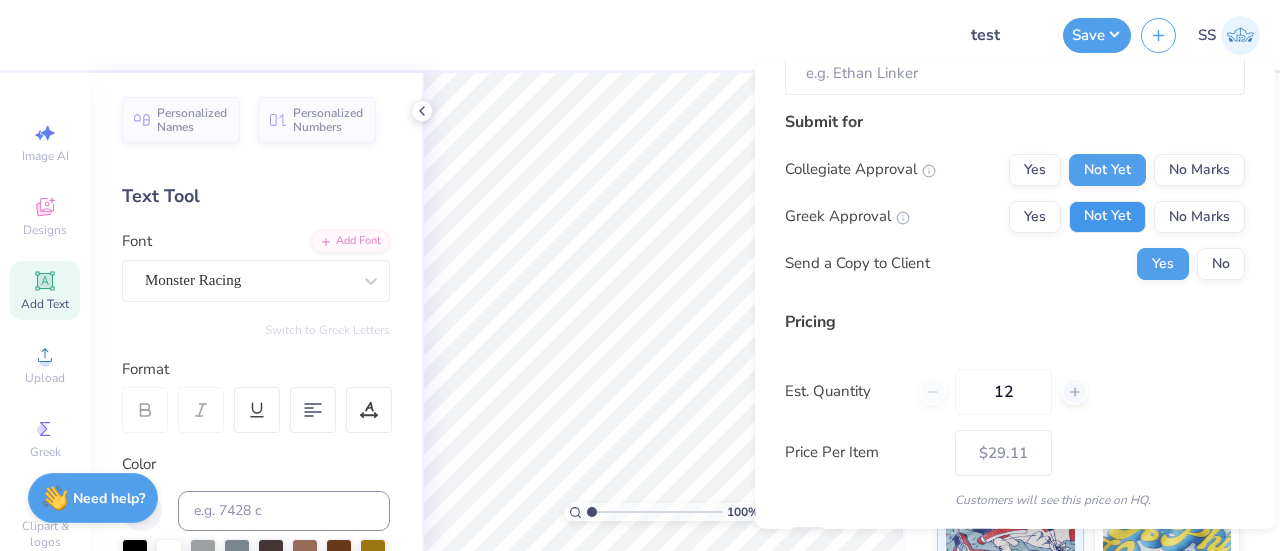 click on "Not Yet" at bounding box center (1107, 216) 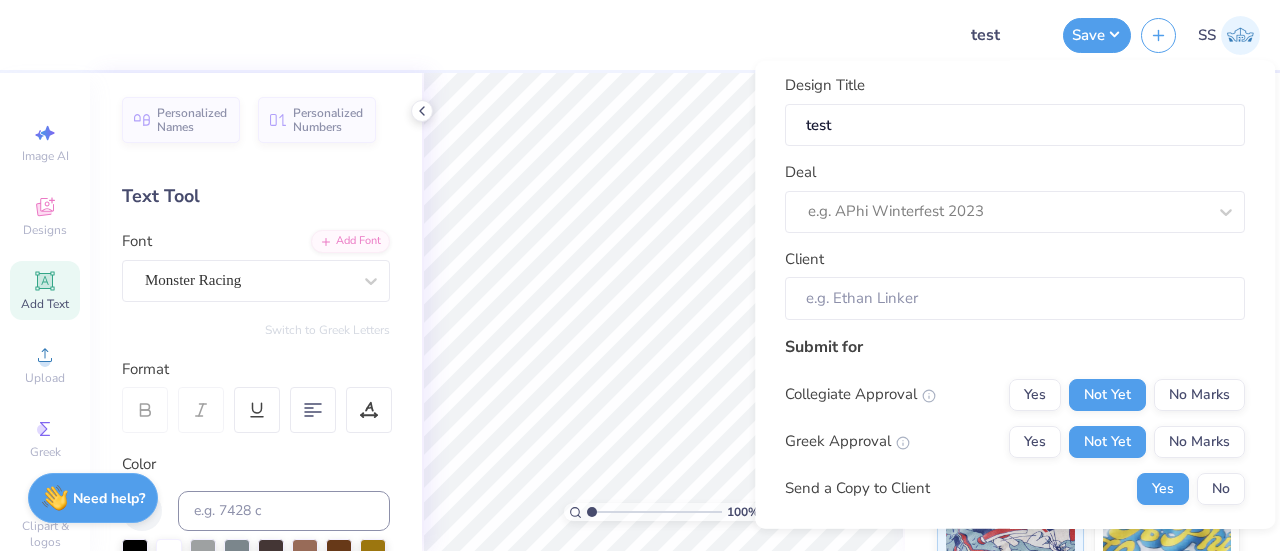 scroll, scrollTop: 6, scrollLeft: 0, axis: vertical 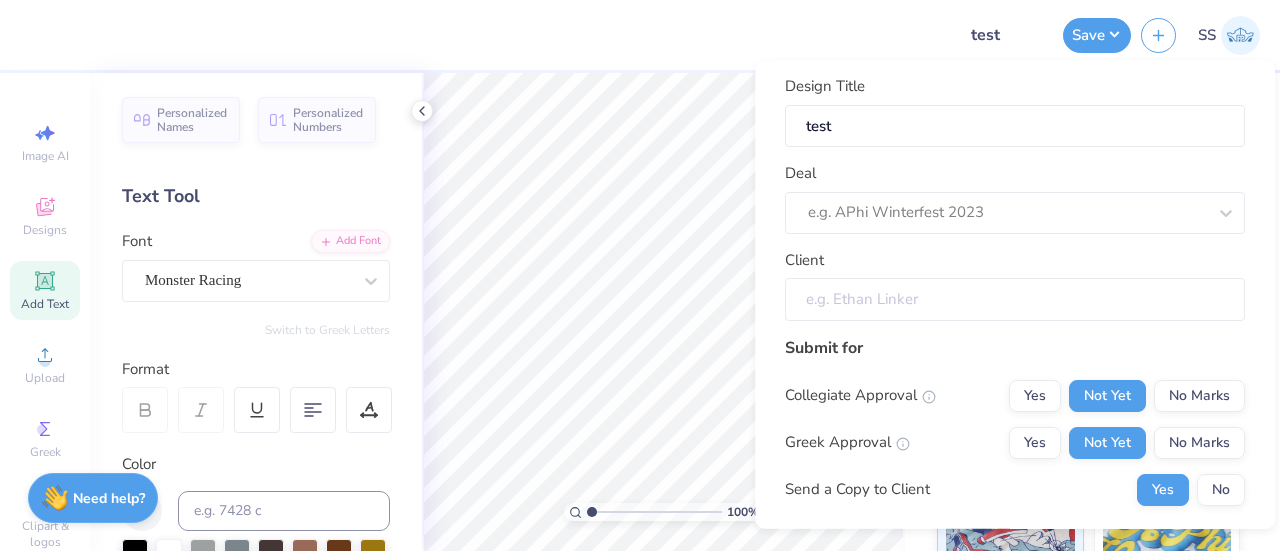 click on "Client" at bounding box center (1015, 299) 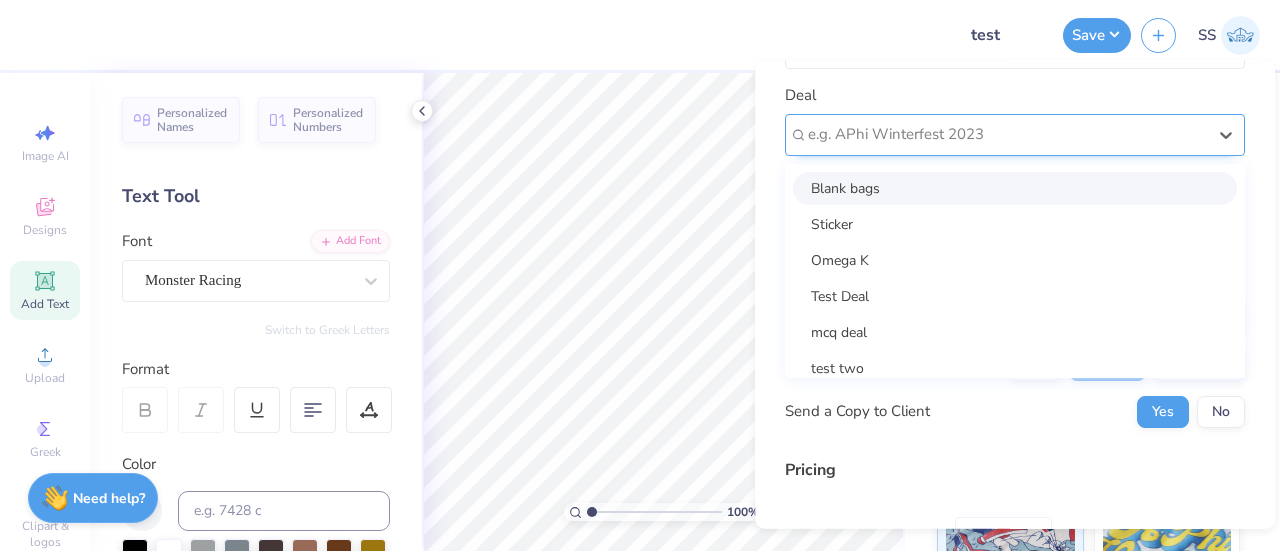 click on "option Blank bags focused, 1 of 25. 25 results available. Use Up and Down to choose options, press Enter to select the currently focused option, press Escape to exit the menu, press Tab to select the option and exit the menu. e.g. APhi Winterfest 2023 Blank bags Sticker Omega K Test Deal mcq deal test two sales man MCQ g500 sasas asdf something Test [LAST] Test [LAST] Test [LAST] Test [LAST] Test [LAST] ZTA Work Week asa fall 2025 - [FIRST] [LAST] Pi Phi Exec Merch Pi Phi Fall PR Pi Phi Philo NACBC '25 - [FIRST] [LAST] Pi Phi Polish Week PI Phi Parents Weekend 5K PI Phi Bid Day" at bounding box center [1015, 134] 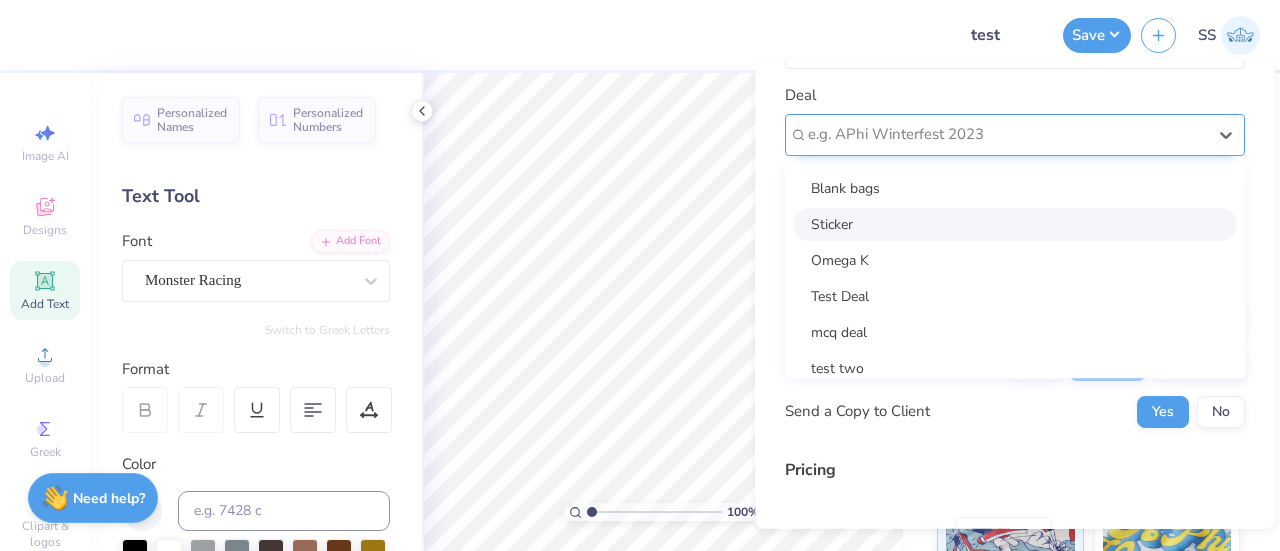 scroll, scrollTop: 85, scrollLeft: 0, axis: vertical 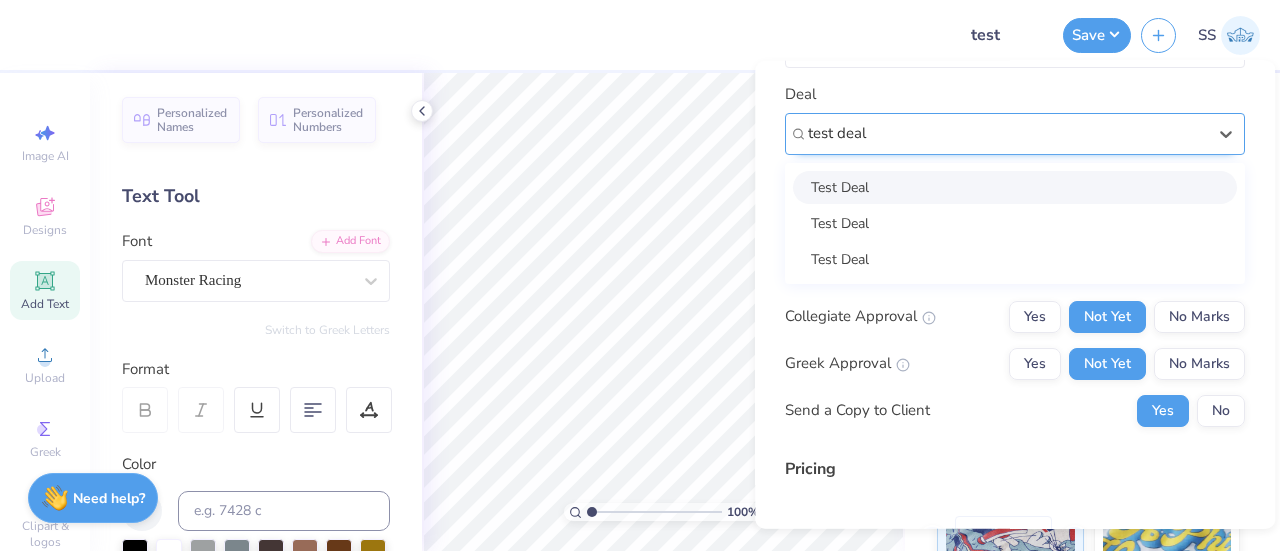 type on "test deal" 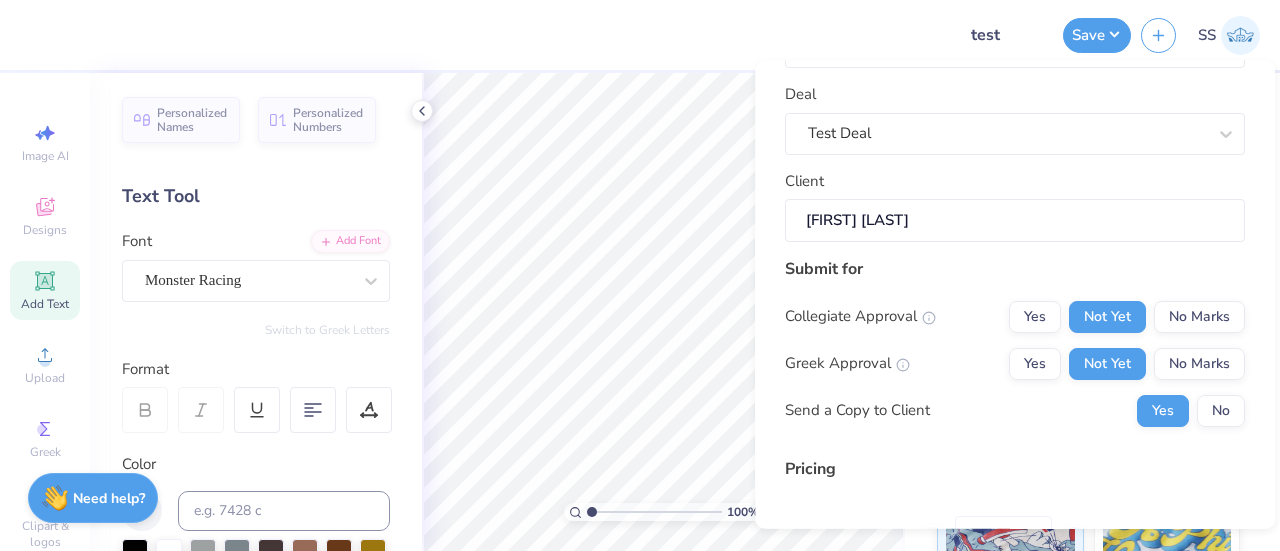 click on "[FIRST] [LAST]" at bounding box center (1015, 220) 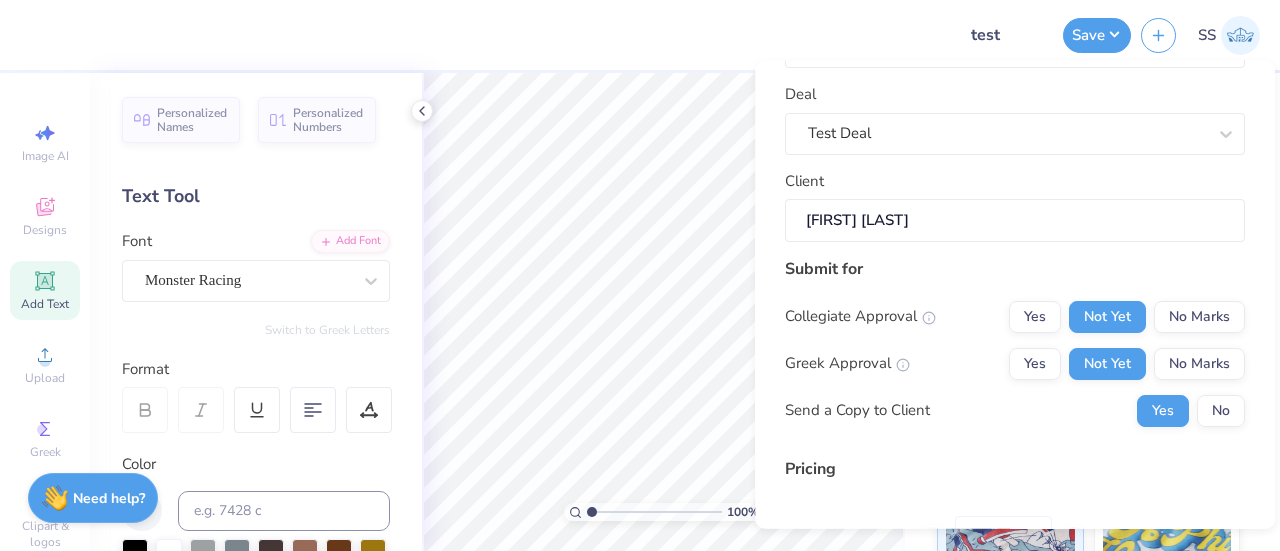 scroll, scrollTop: 334, scrollLeft: 0, axis: vertical 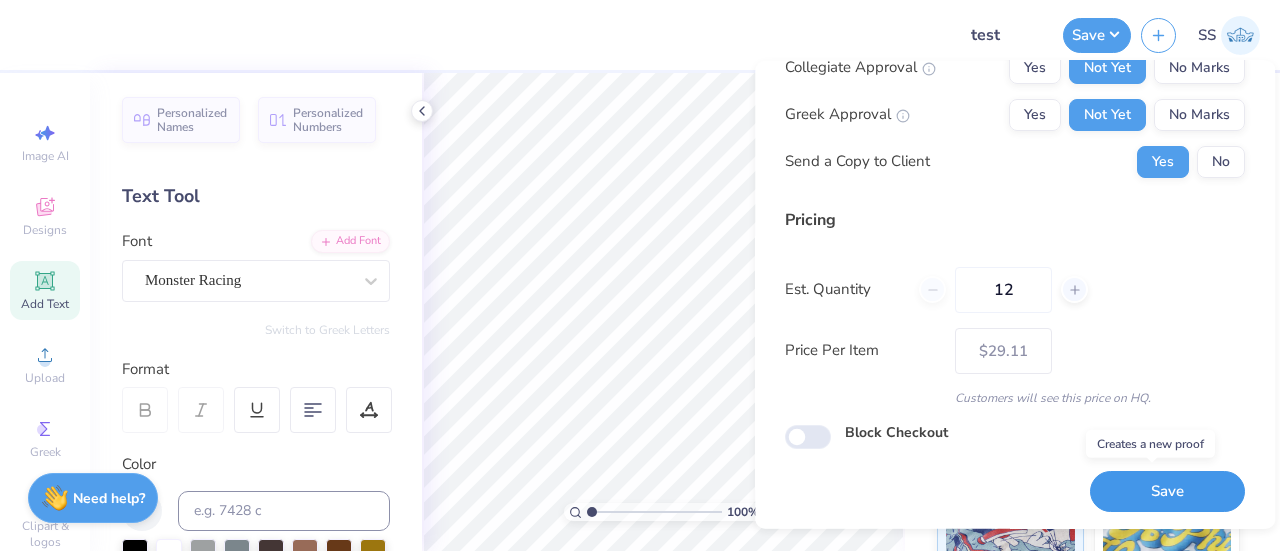 click on "Save" at bounding box center [1167, 491] 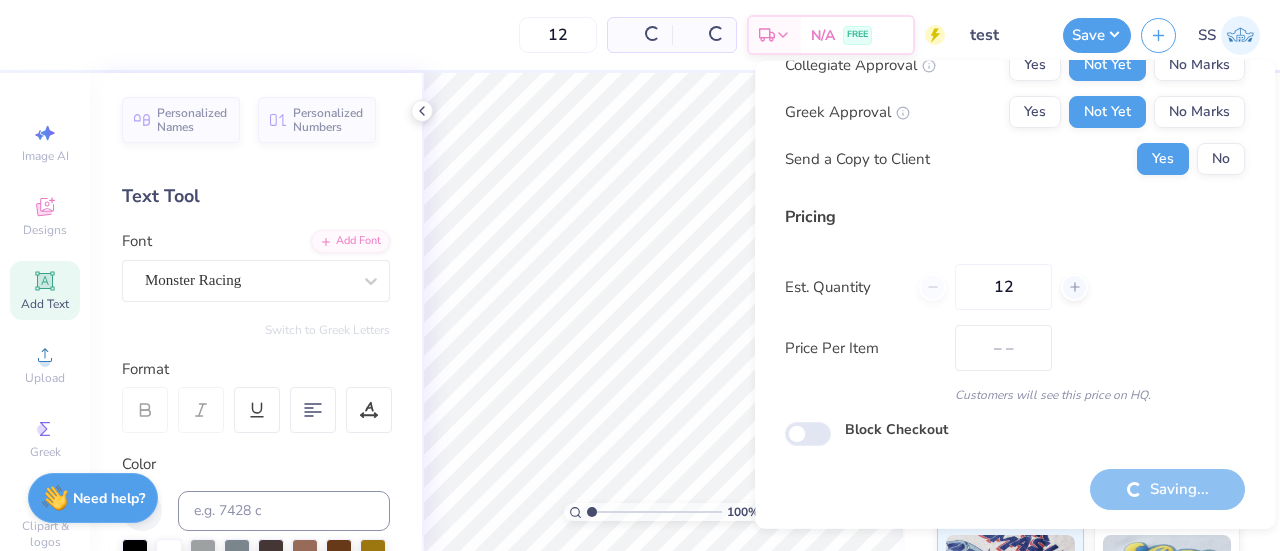 scroll, scrollTop: 74, scrollLeft: 0, axis: vertical 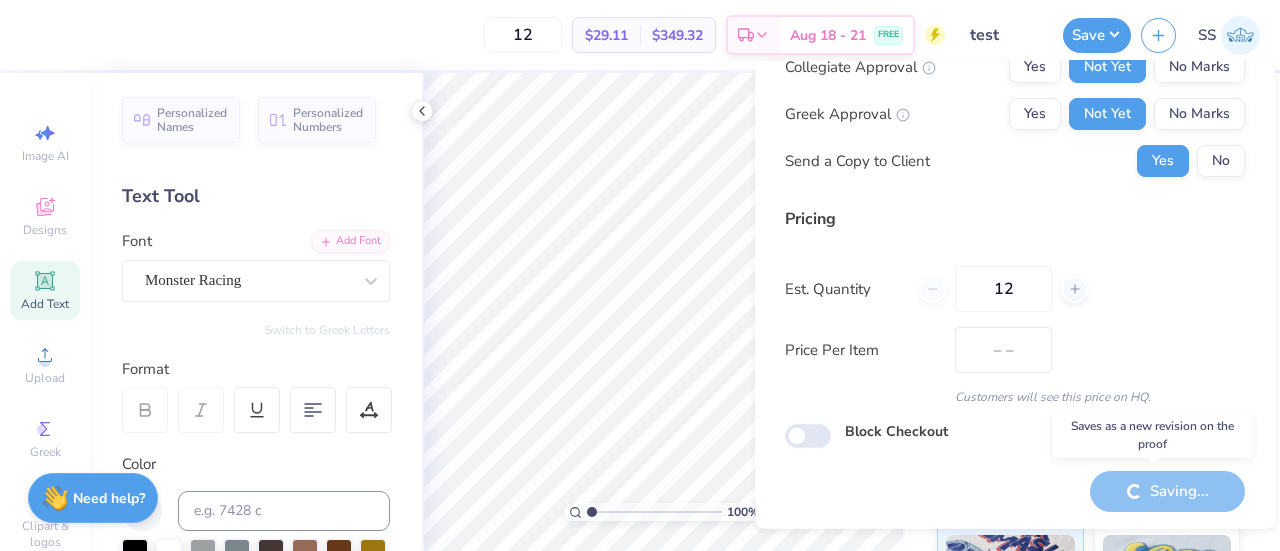 type on "$29.11" 